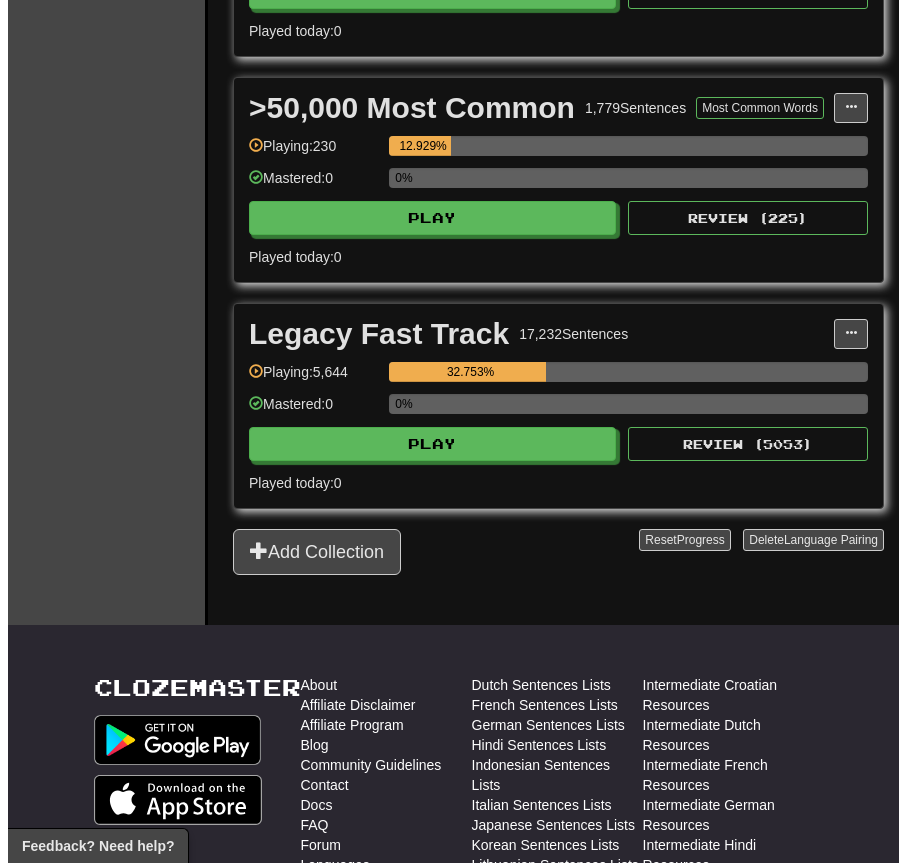 scroll, scrollTop: 698, scrollLeft: 0, axis: vertical 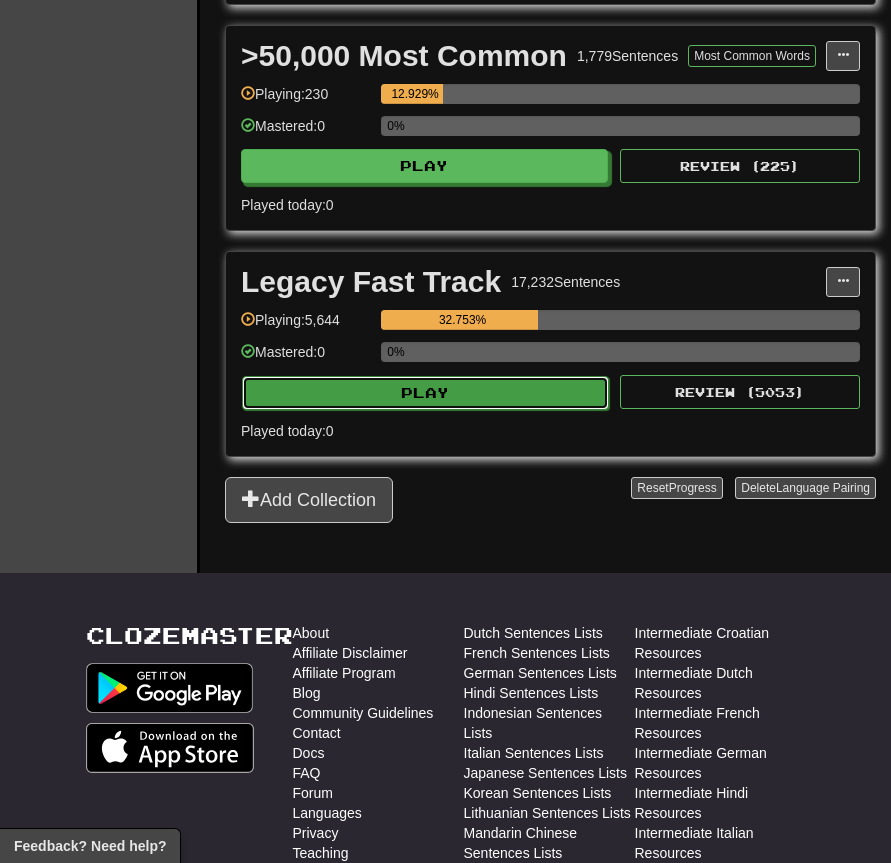 click on "Play" at bounding box center (425, 393) 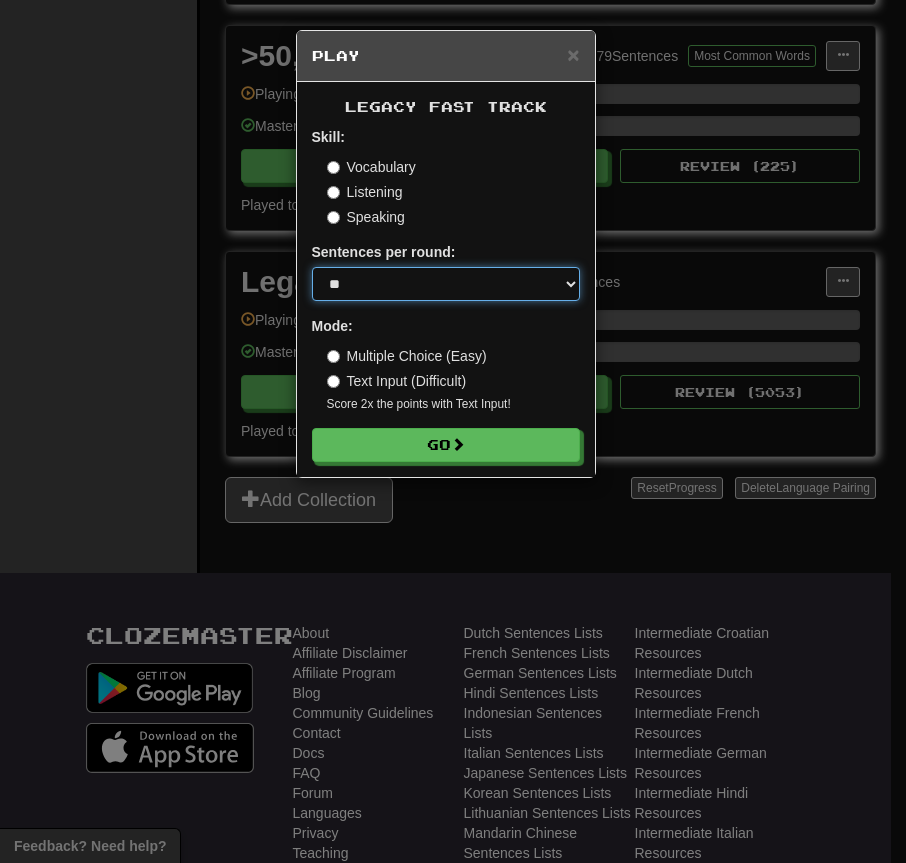 click on "* ** ** ** ** ** *** ********" at bounding box center (446, 284) 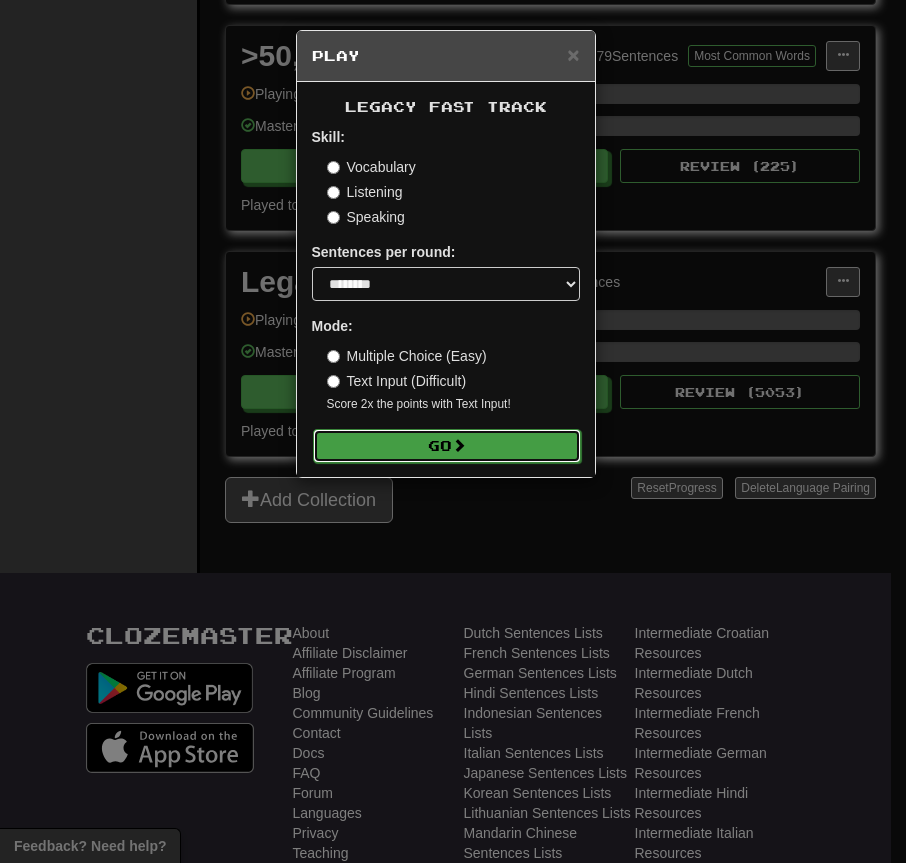 click on "Go" at bounding box center (447, 446) 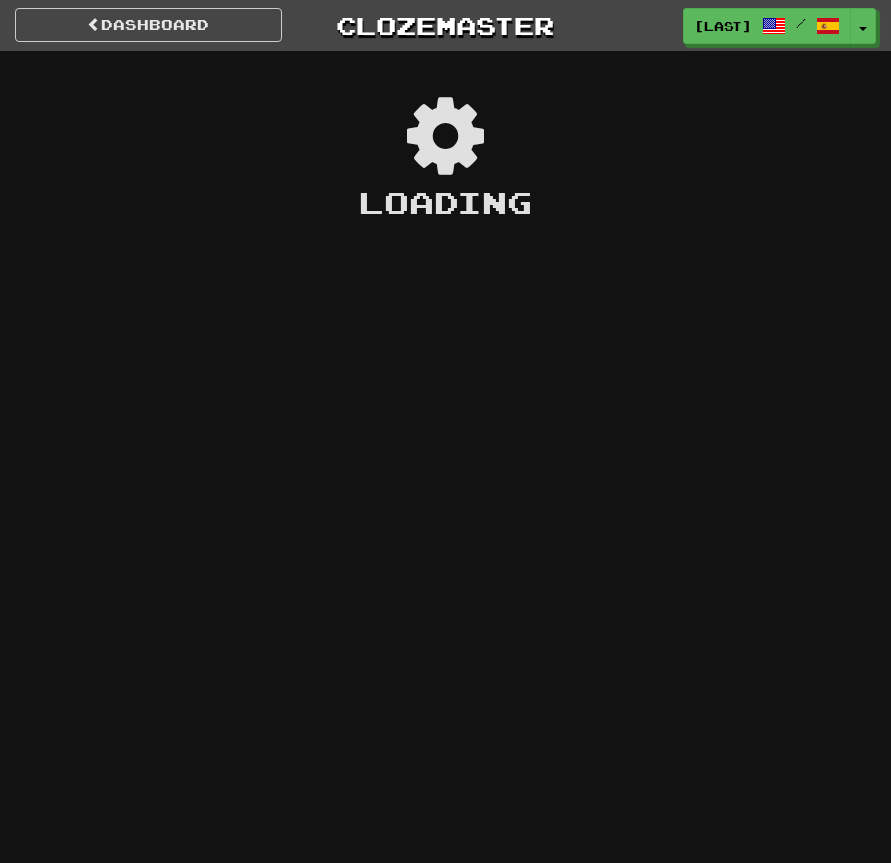 scroll, scrollTop: 0, scrollLeft: 0, axis: both 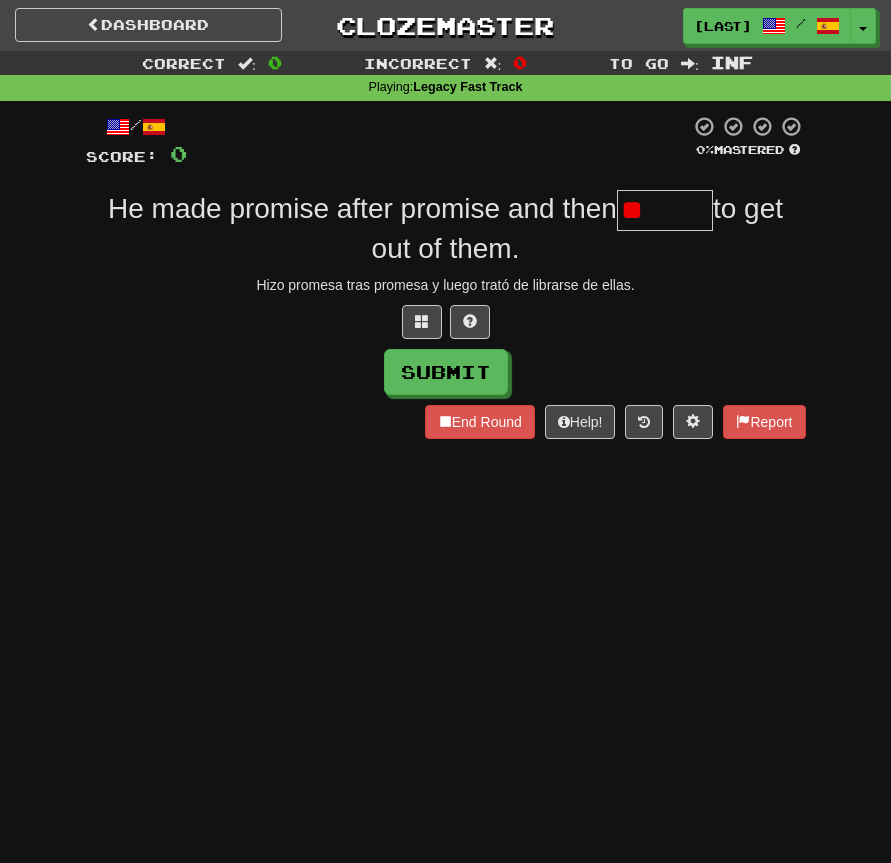 type on "*" 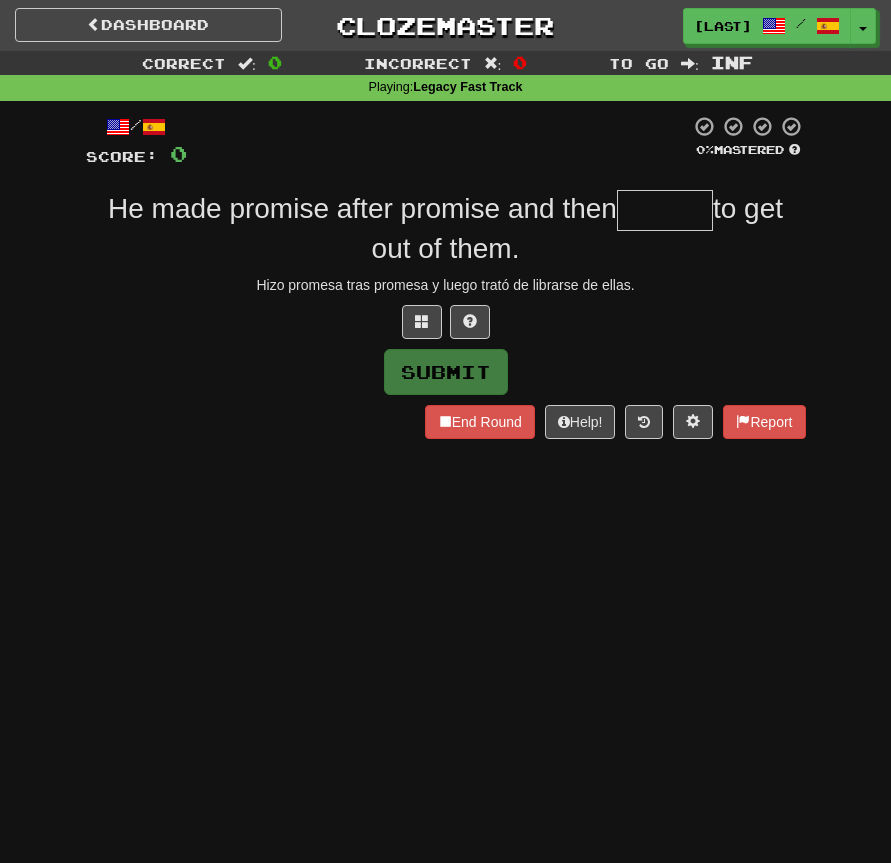 type on "*" 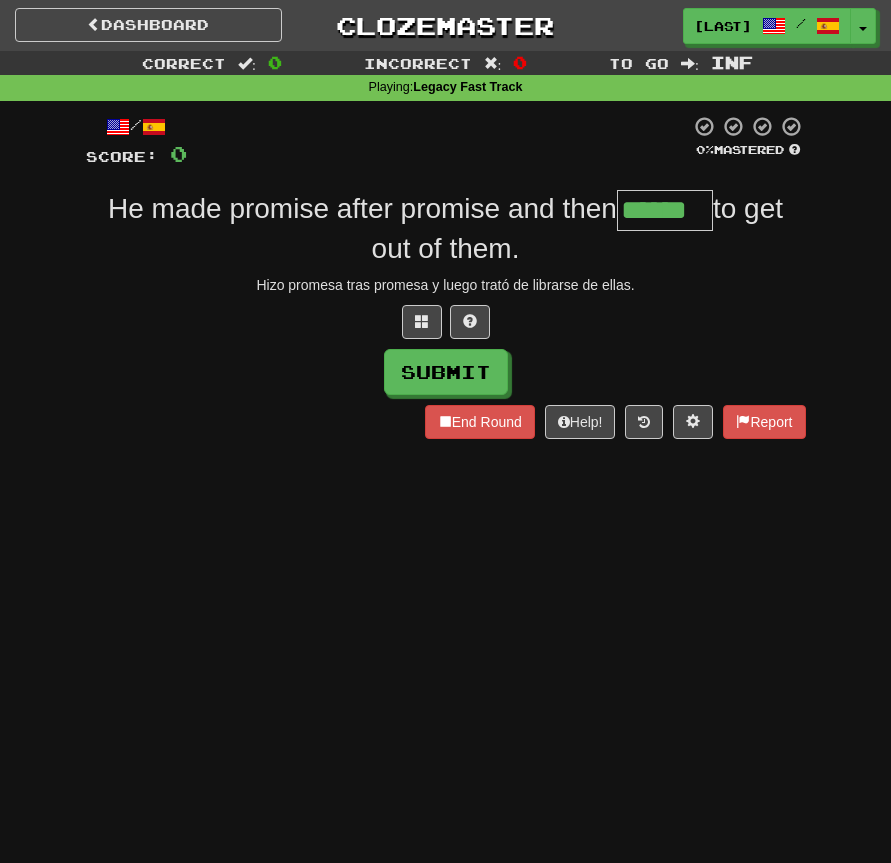type on "******" 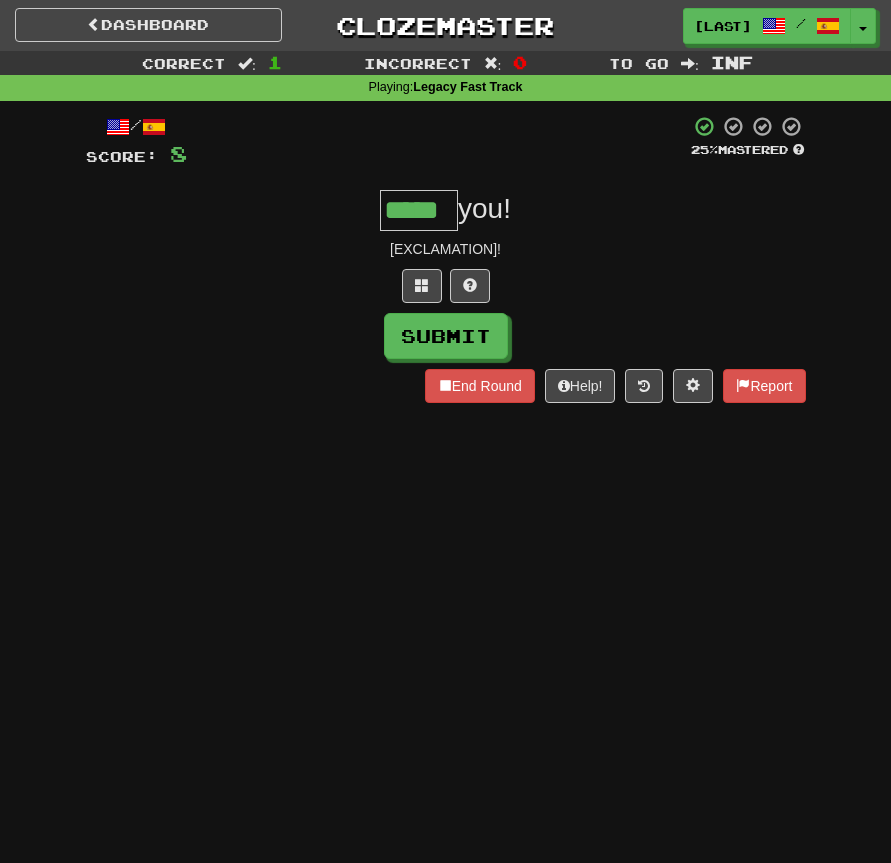 type on "*****" 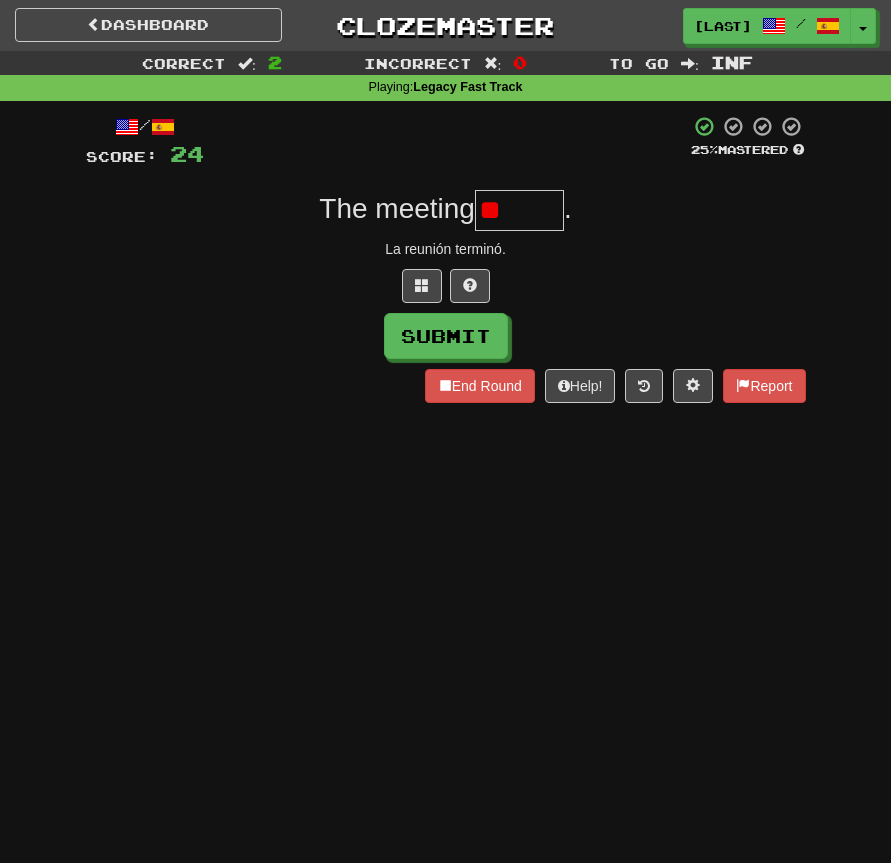 type on "*" 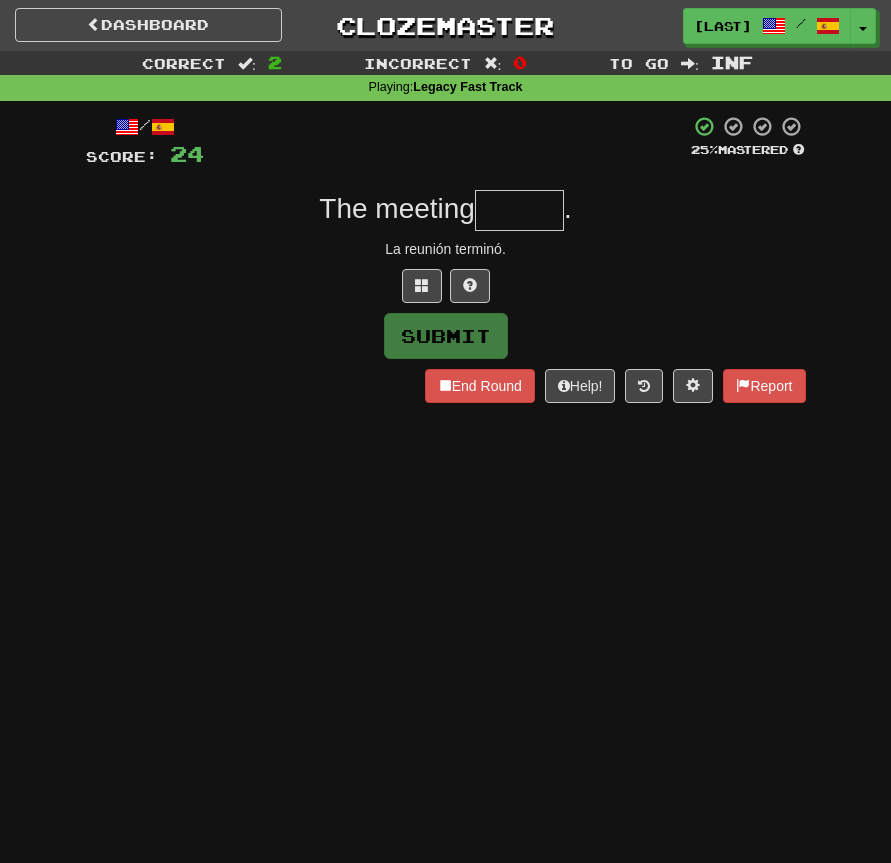 type on "*" 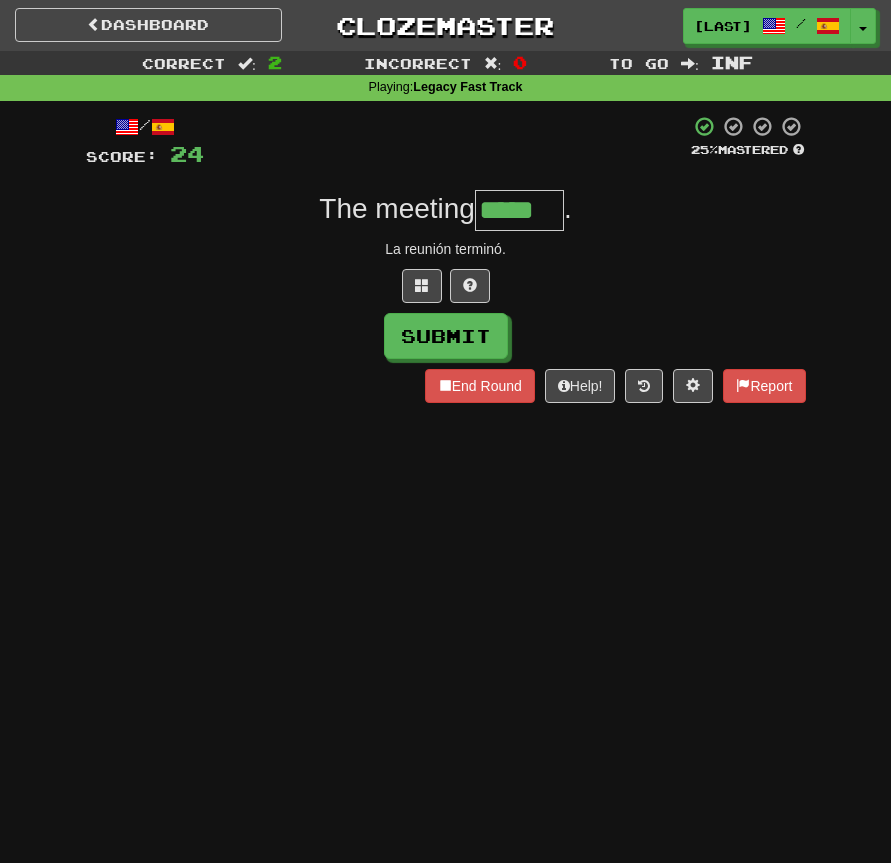type on "*****" 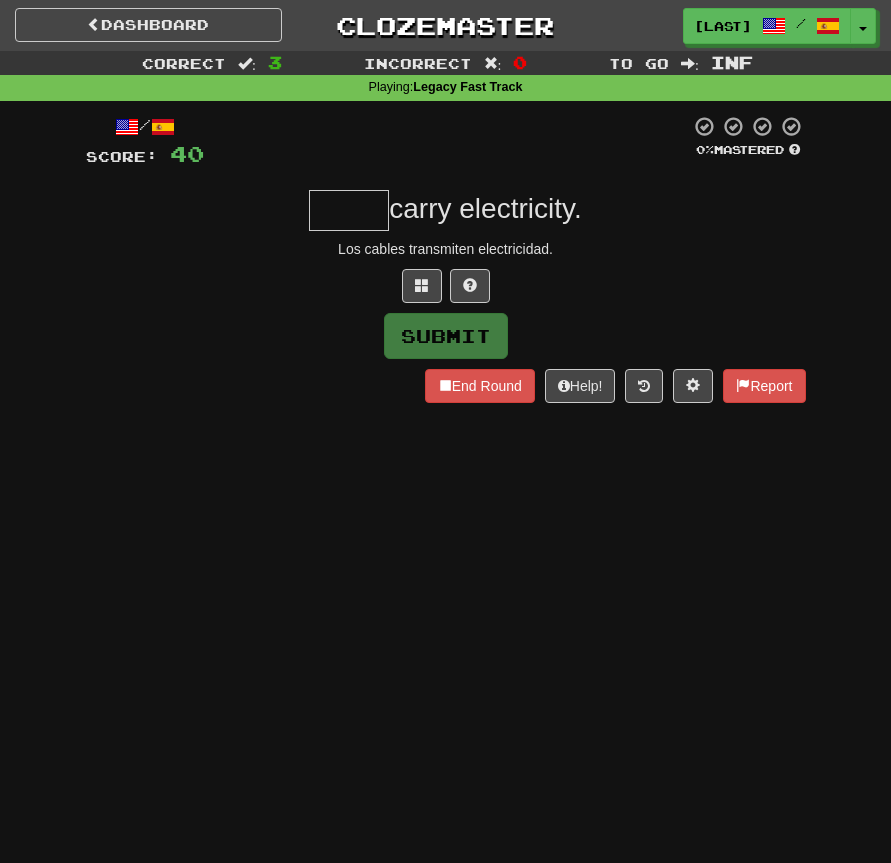 type on "*" 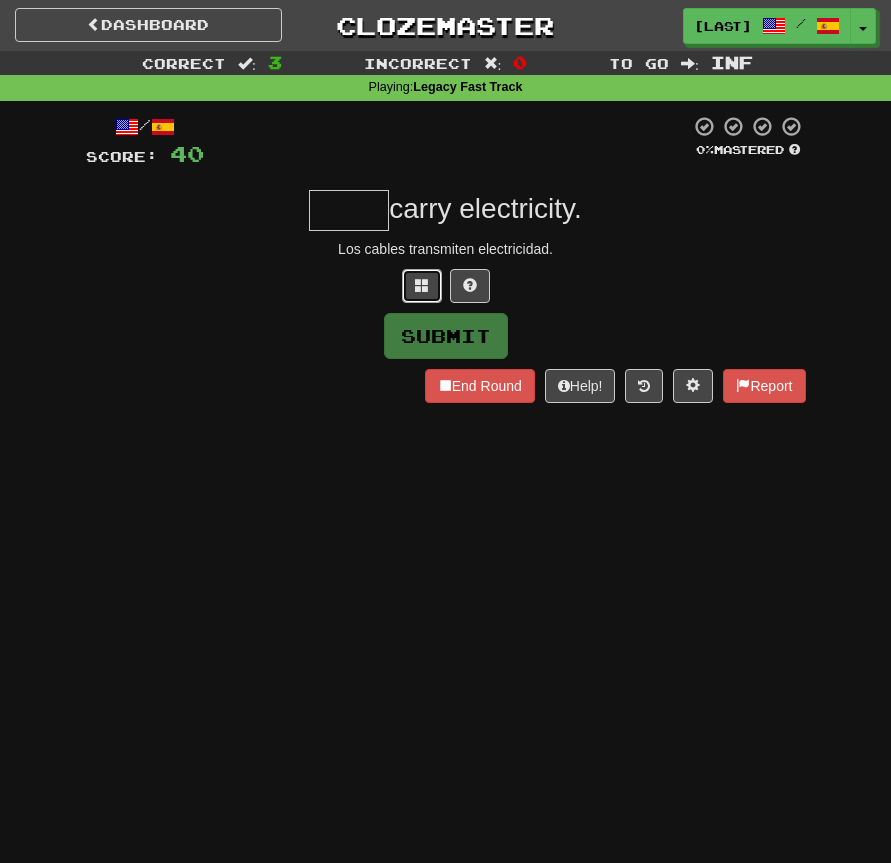 click at bounding box center [422, 285] 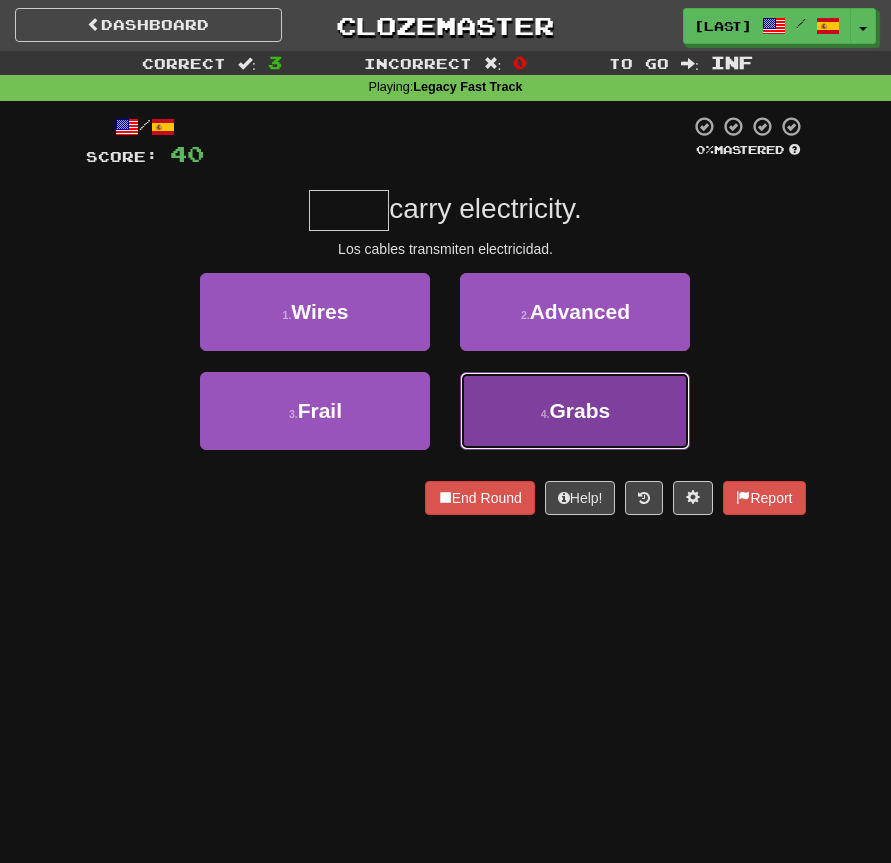 click on "4 .  Grabs" at bounding box center [575, 411] 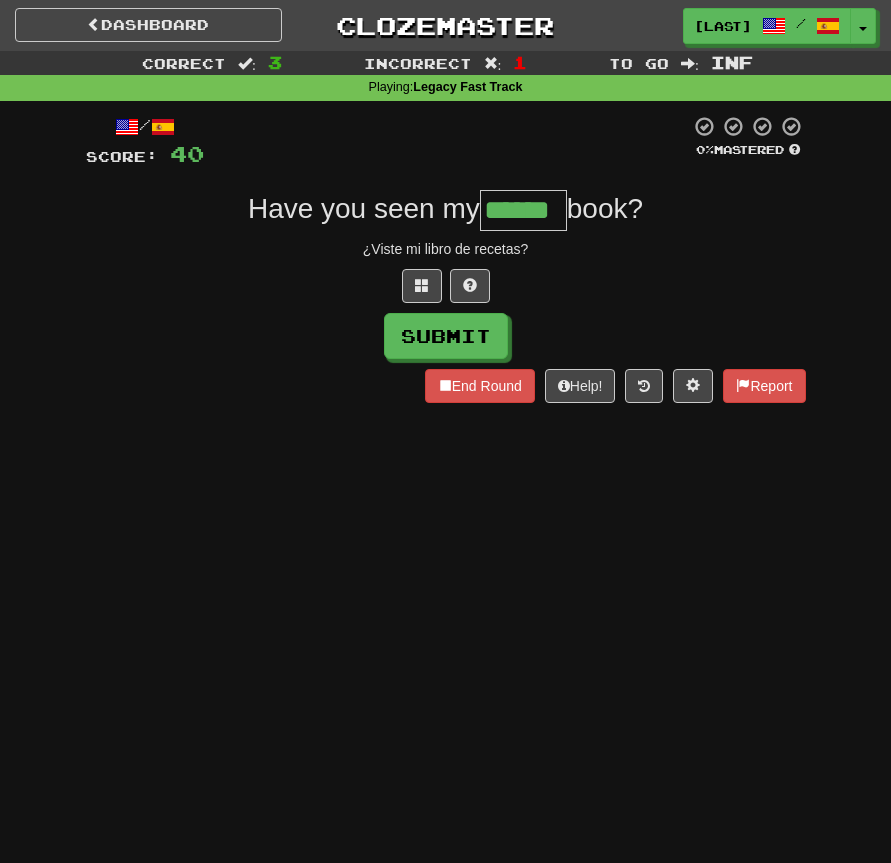 type on "******" 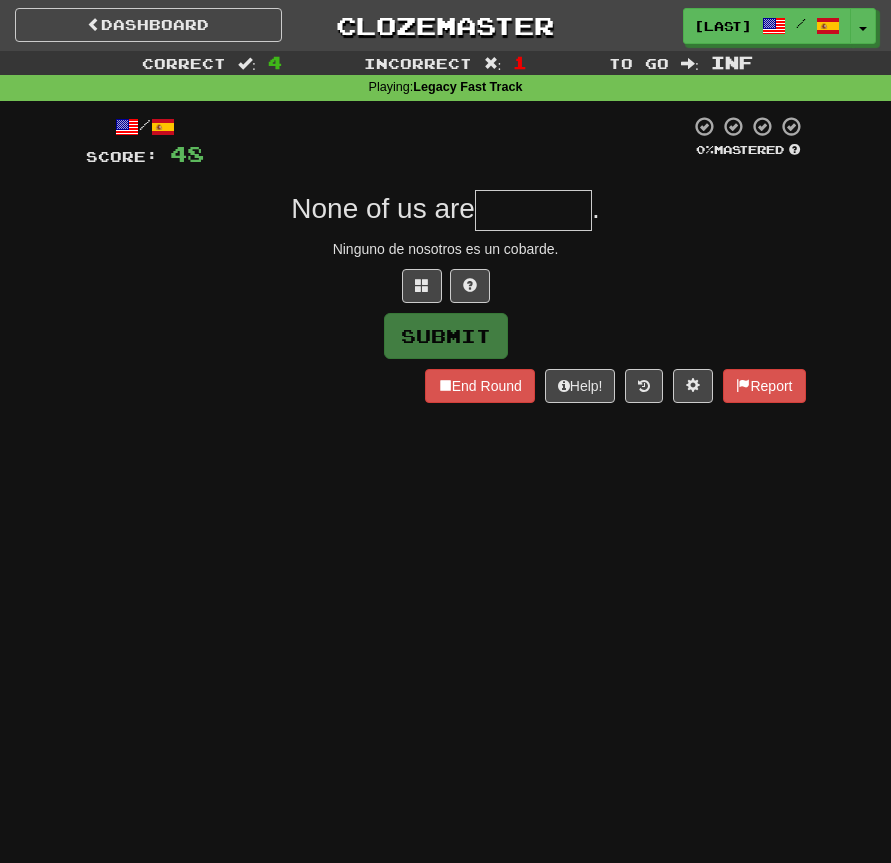 type on "*" 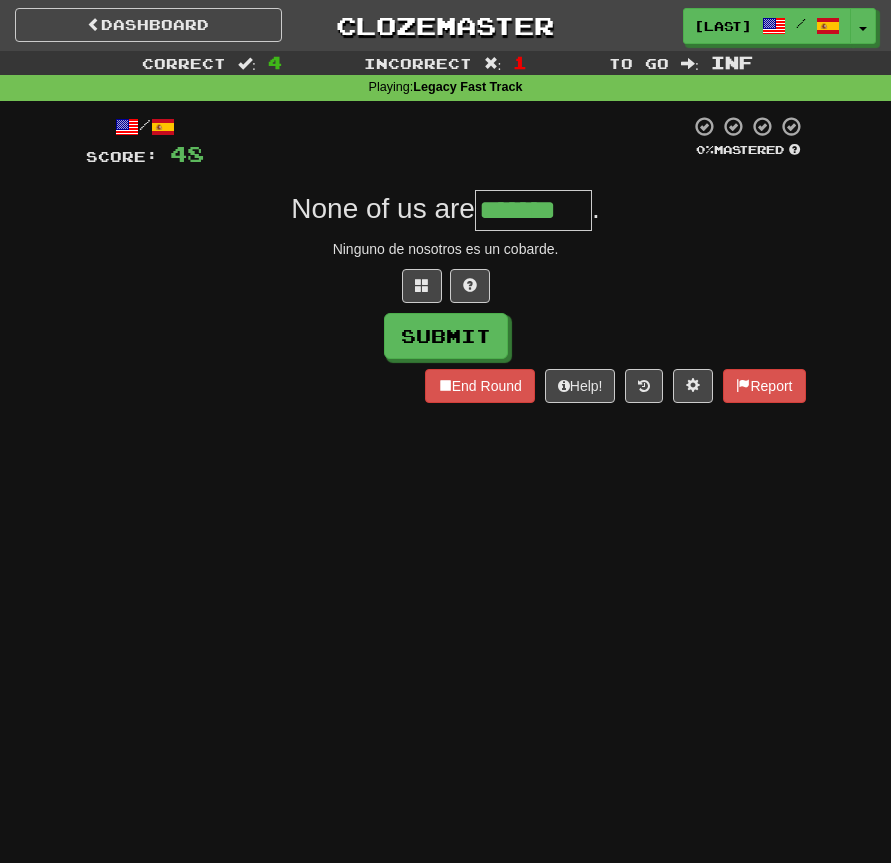 type on "*******" 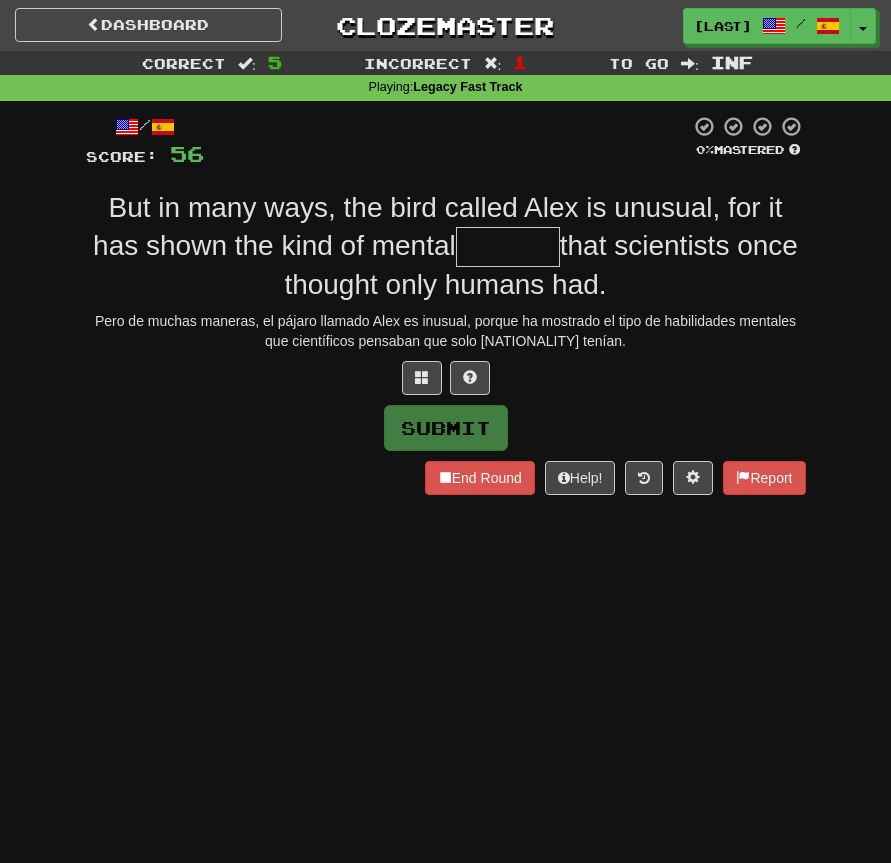 type on "*" 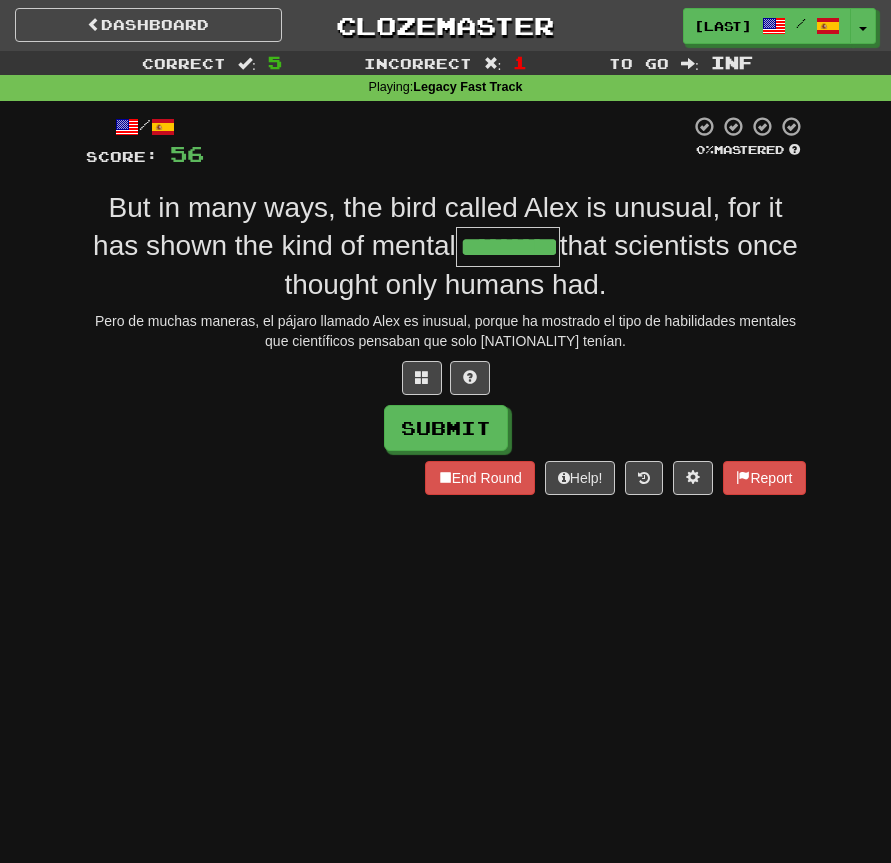 type on "*********" 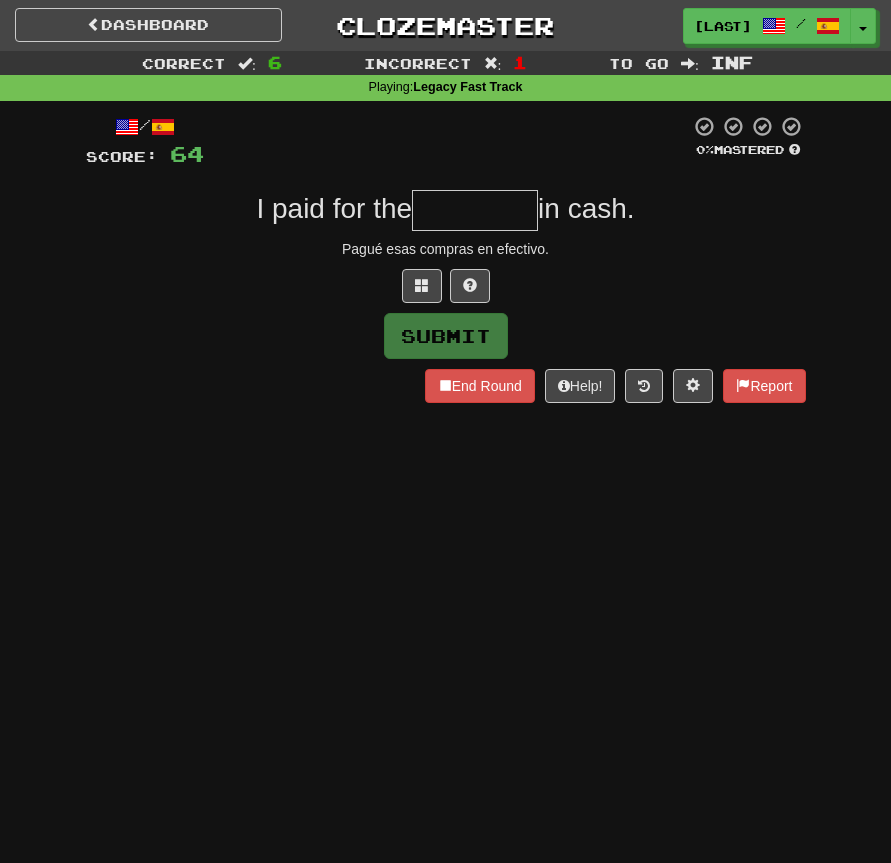 type on "*" 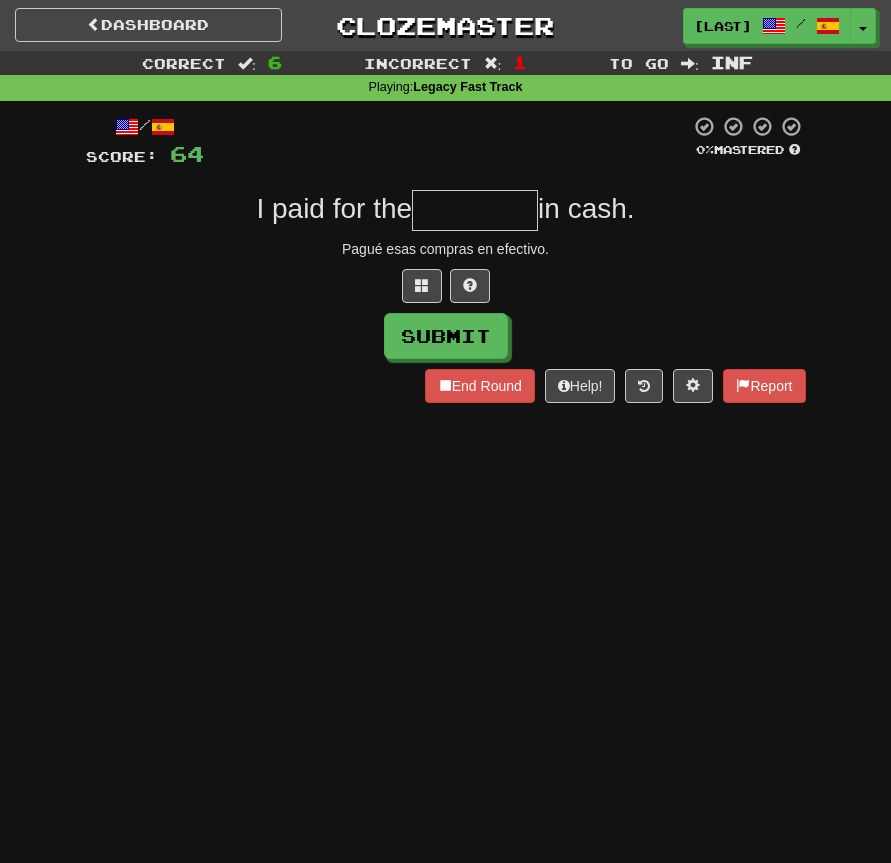 type on "*" 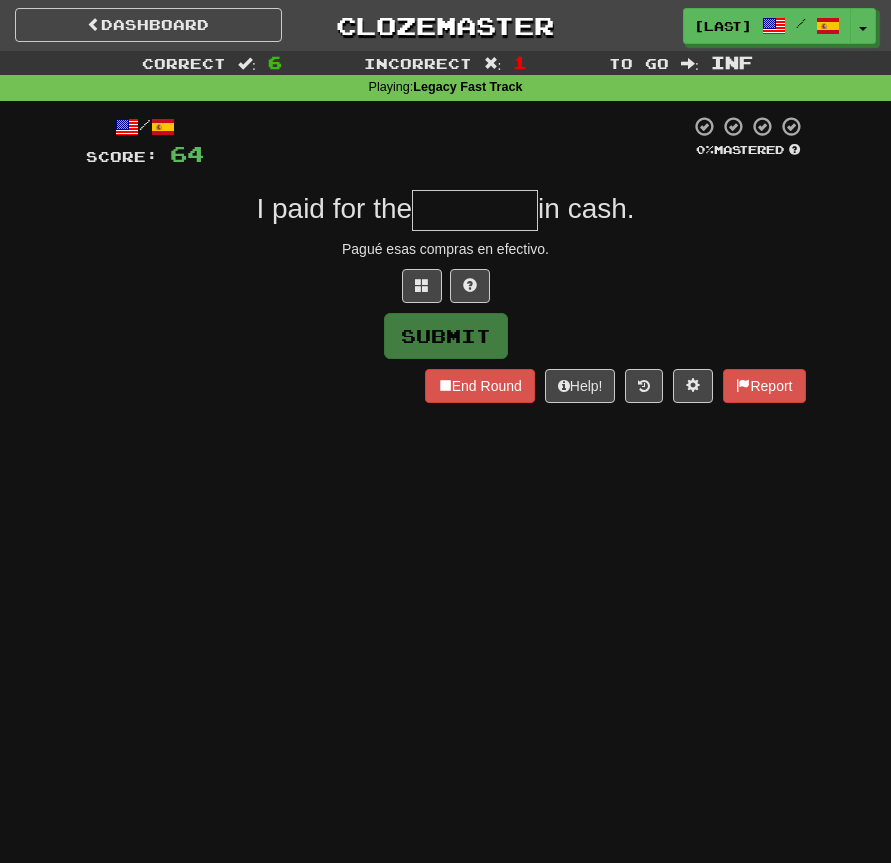 type on "*" 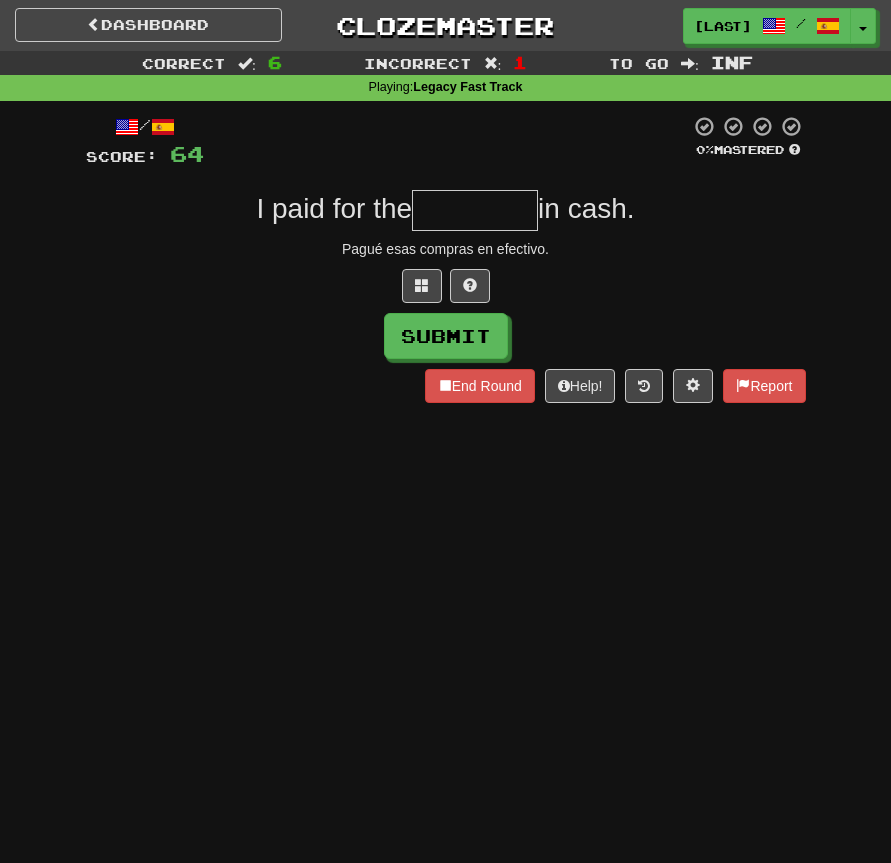 type on "*" 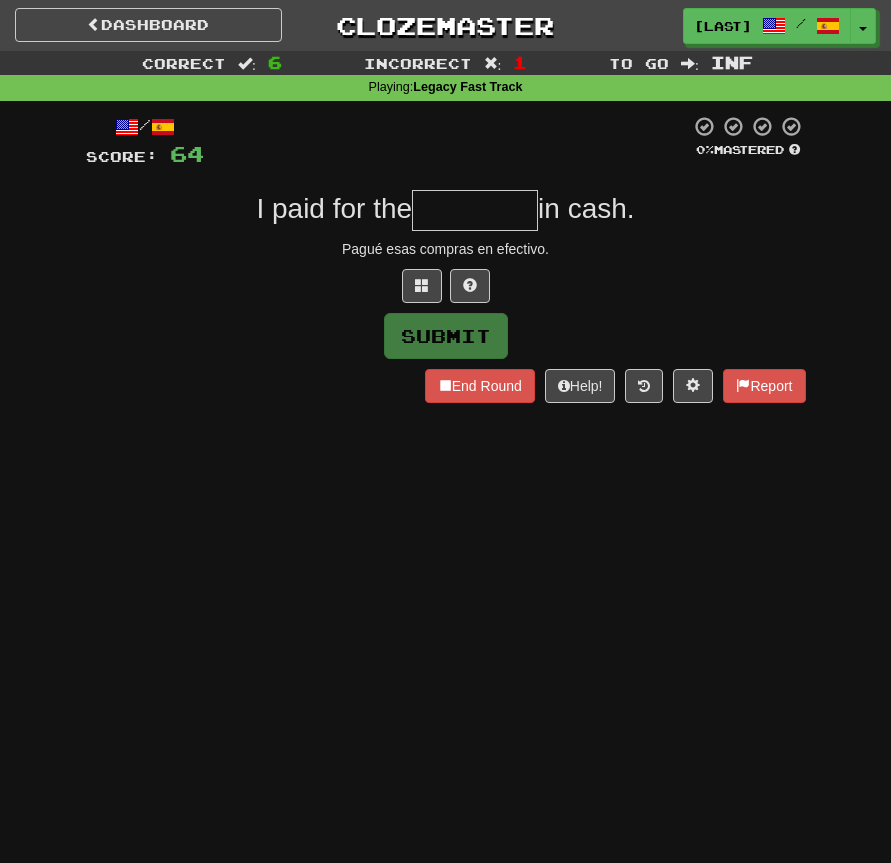 type on "*" 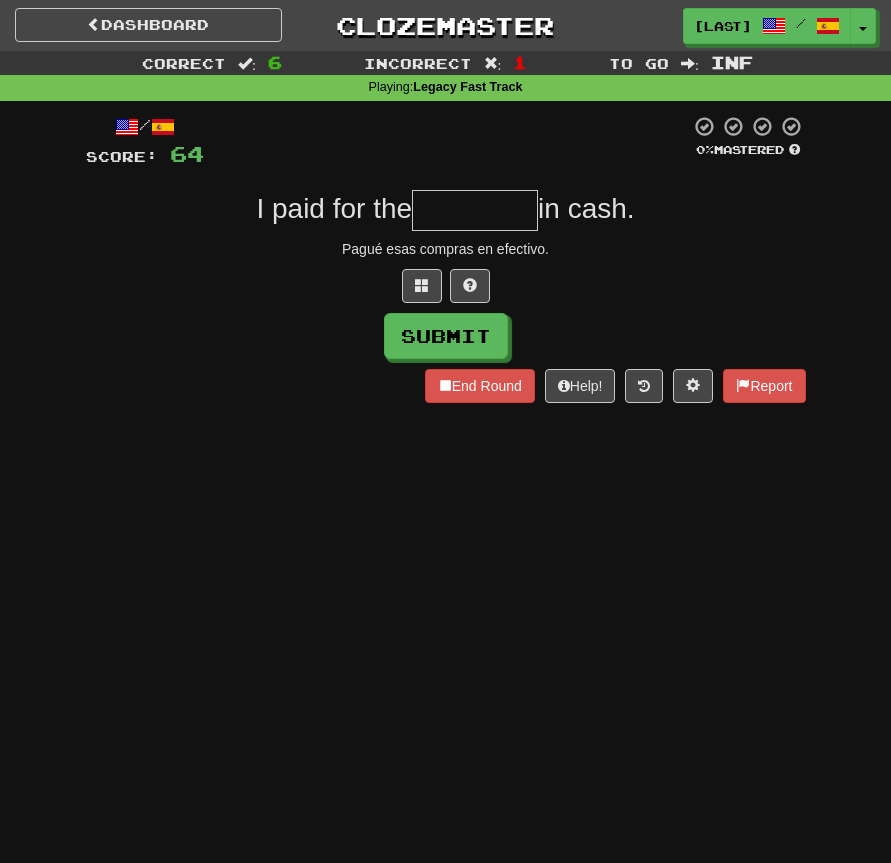 type on "*" 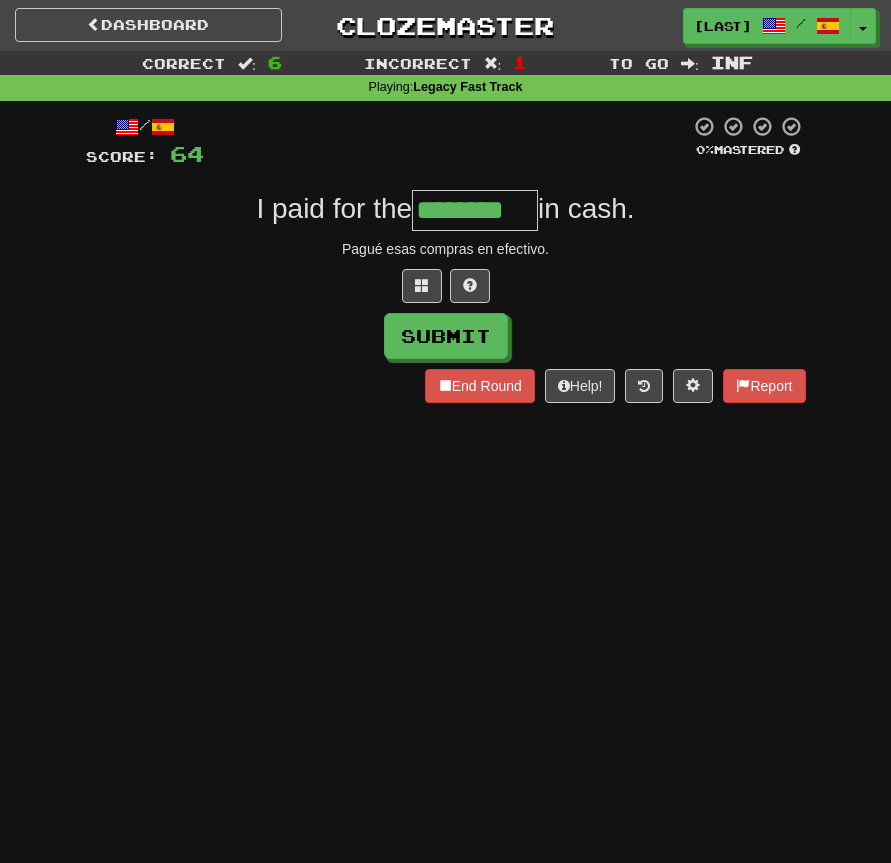 type on "********" 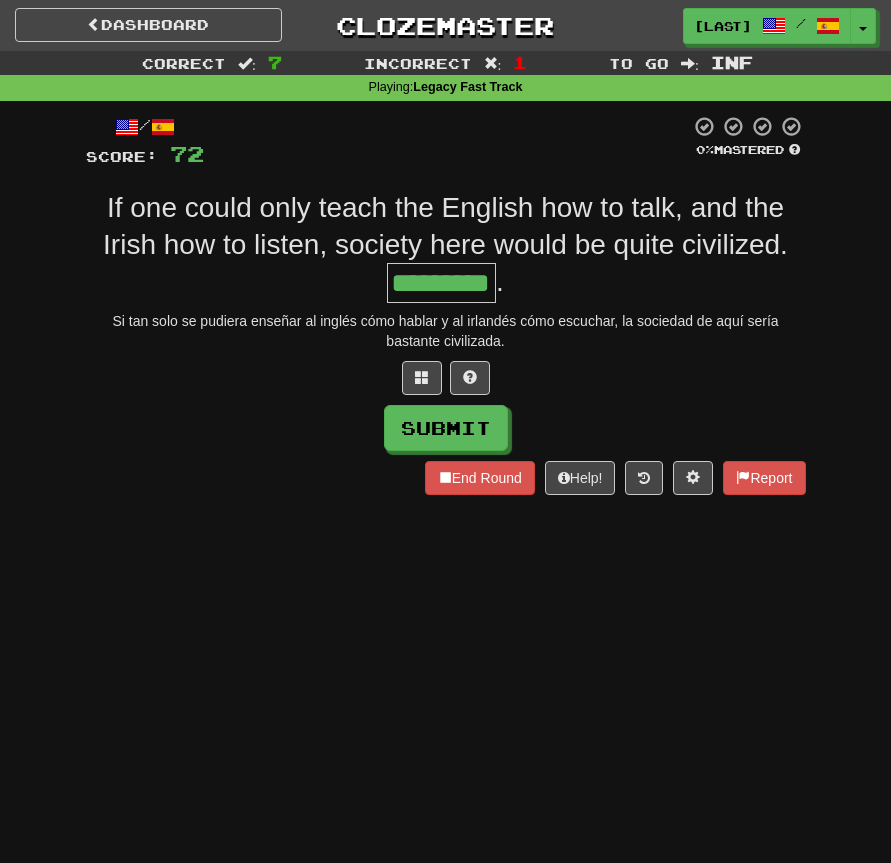 type on "*********" 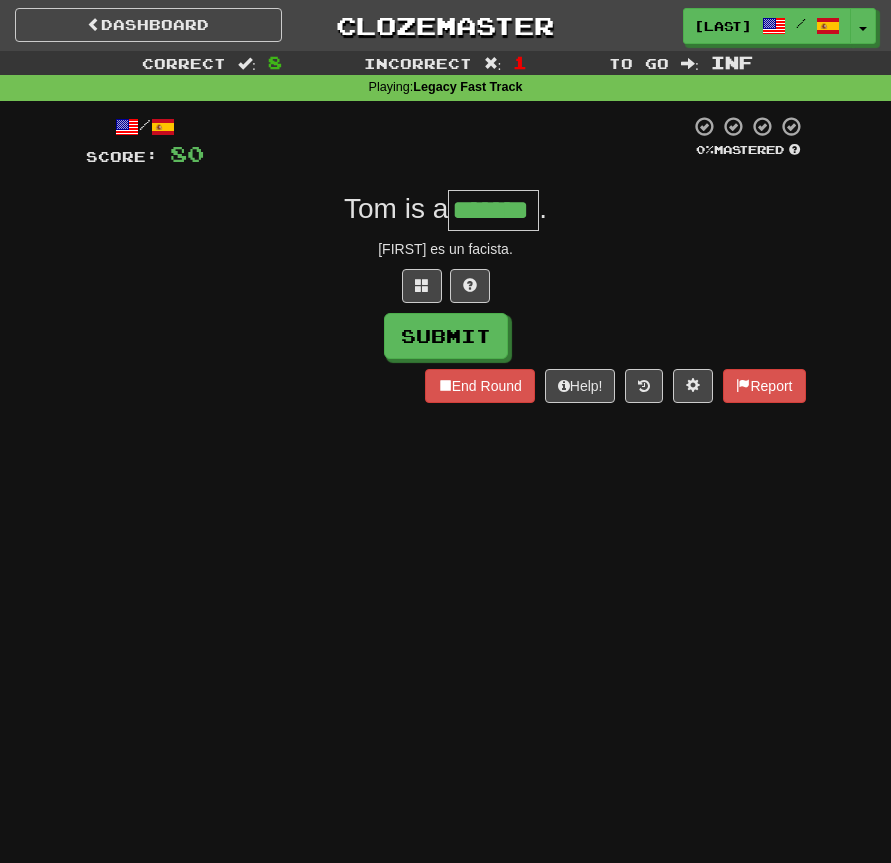type on "*******" 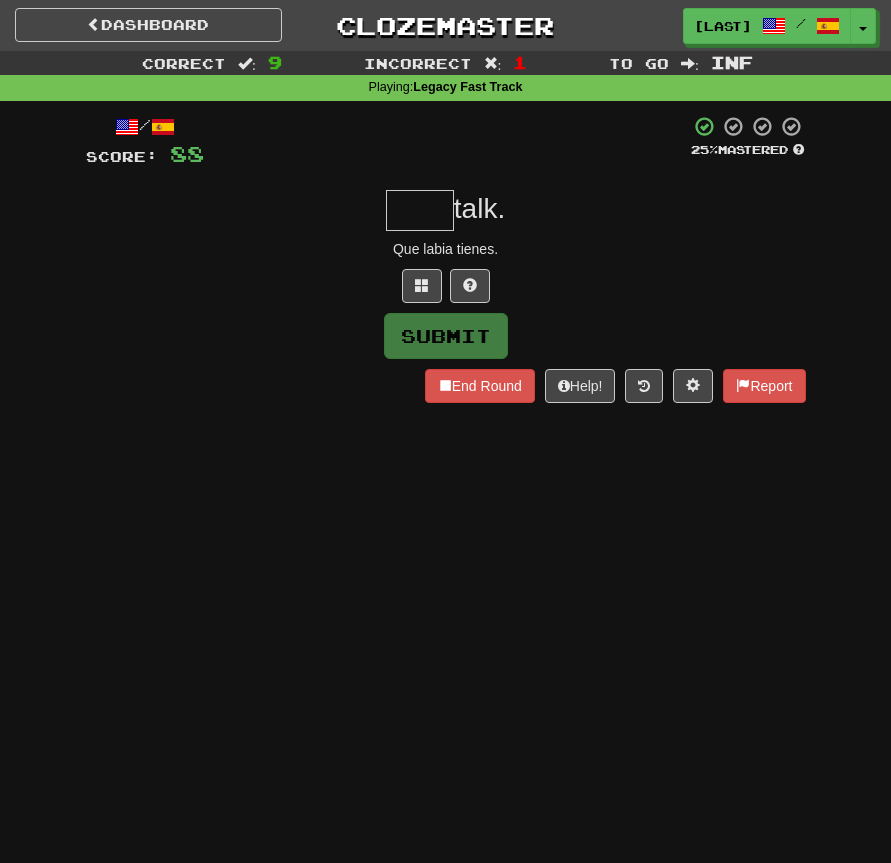 click on "/  Score:   88 25 %  Mastered  talk. Que labia tienes. Submit  End Round  Help!  Report" at bounding box center [446, 259] 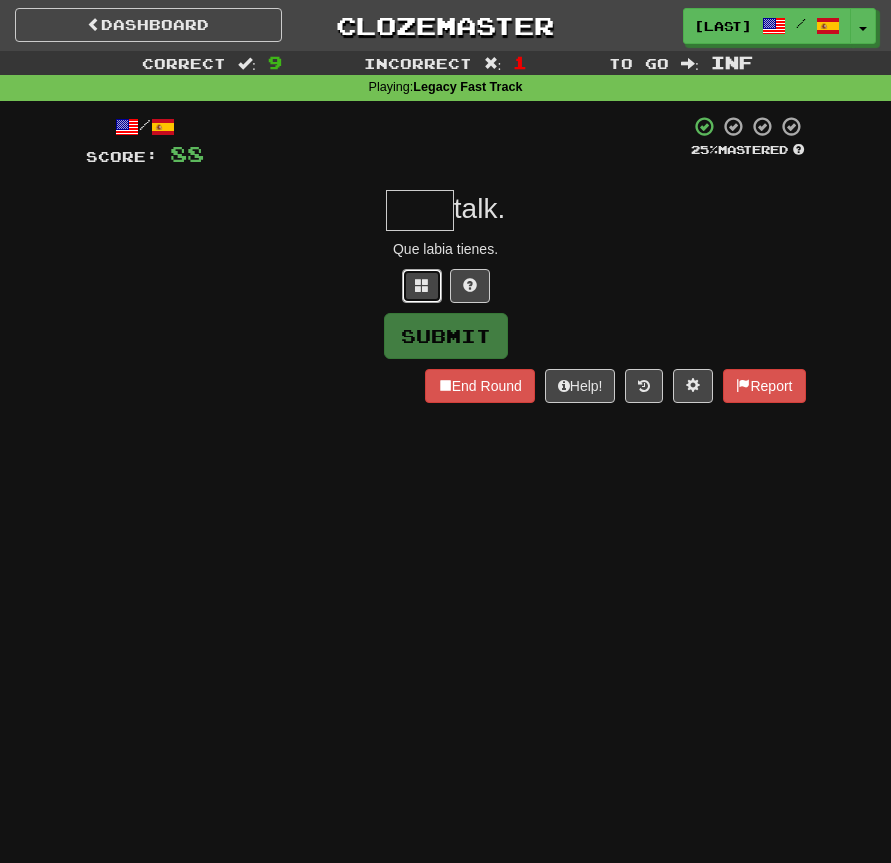 click at bounding box center [422, 286] 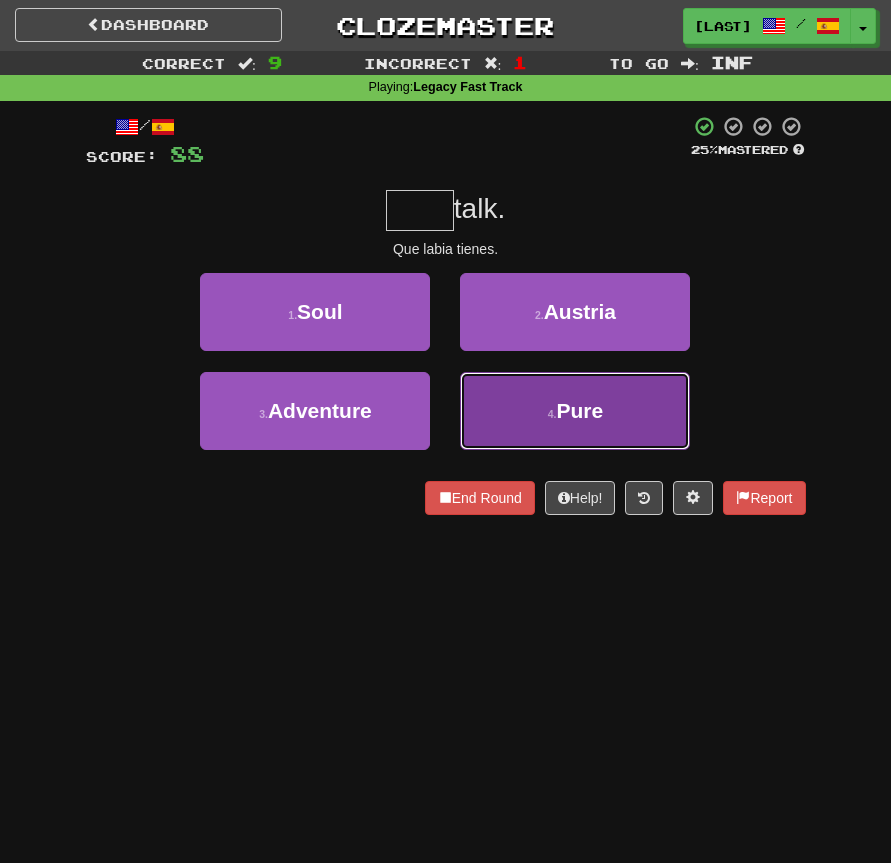 click on "4 .  Pure" at bounding box center [575, 411] 